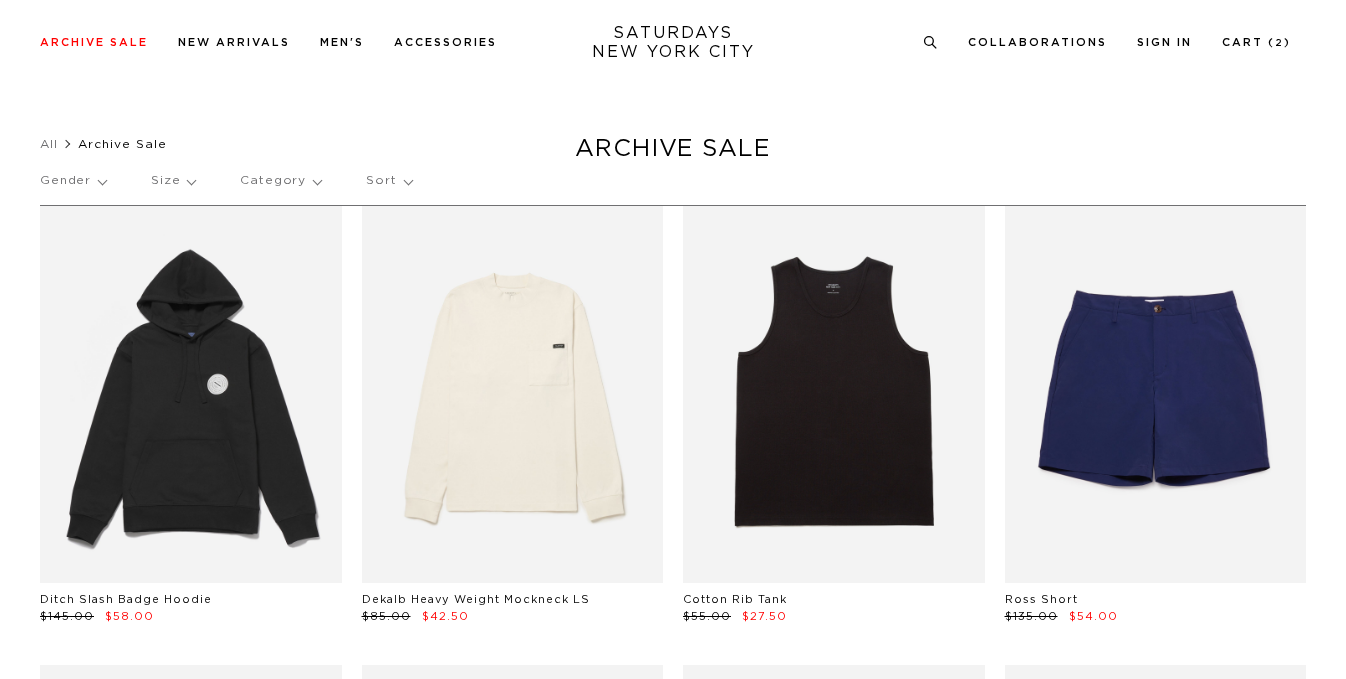 scroll, scrollTop: 151, scrollLeft: 0, axis: vertical 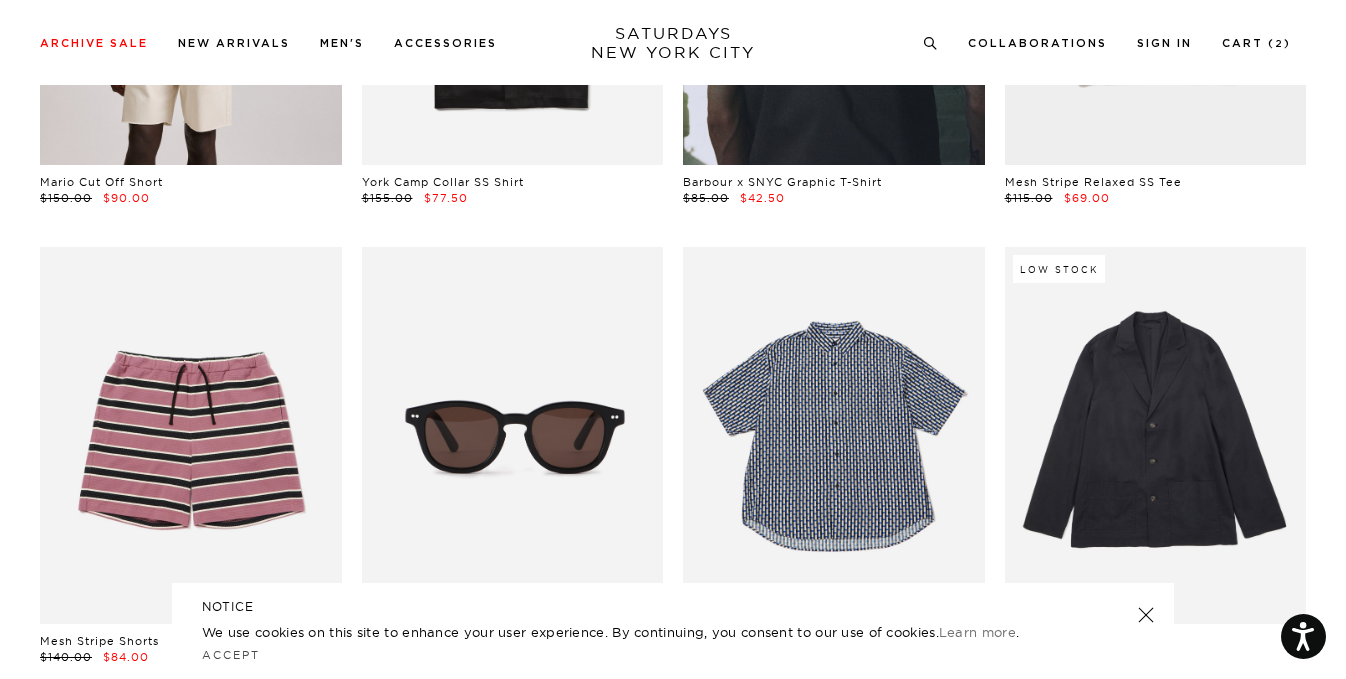 click at bounding box center (191, -24) 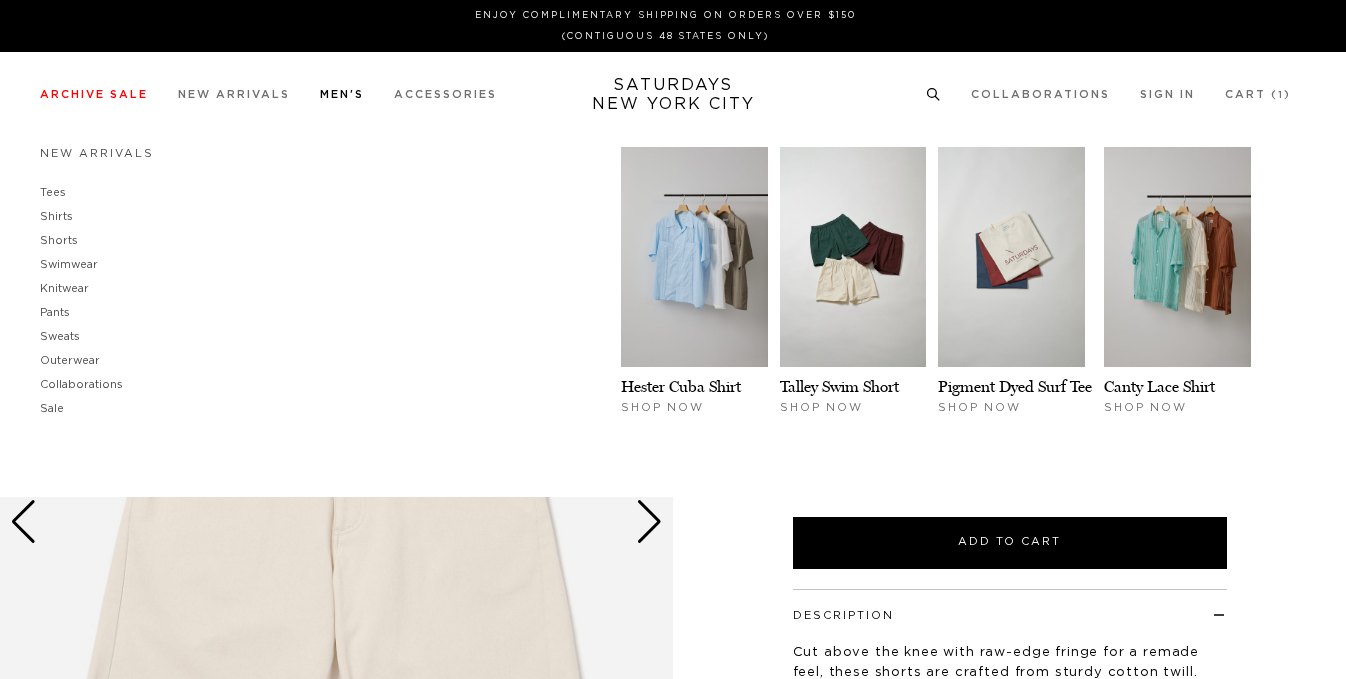 scroll, scrollTop: 0, scrollLeft: 0, axis: both 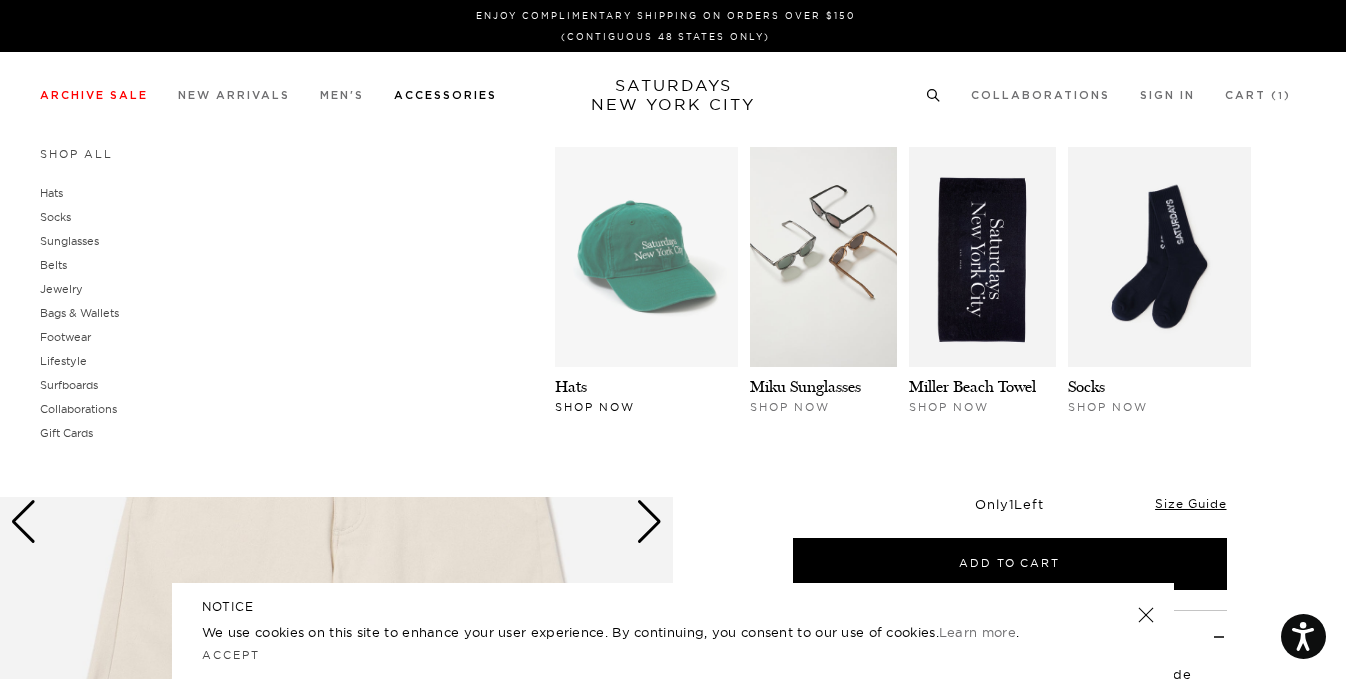 click at bounding box center (646, 257) 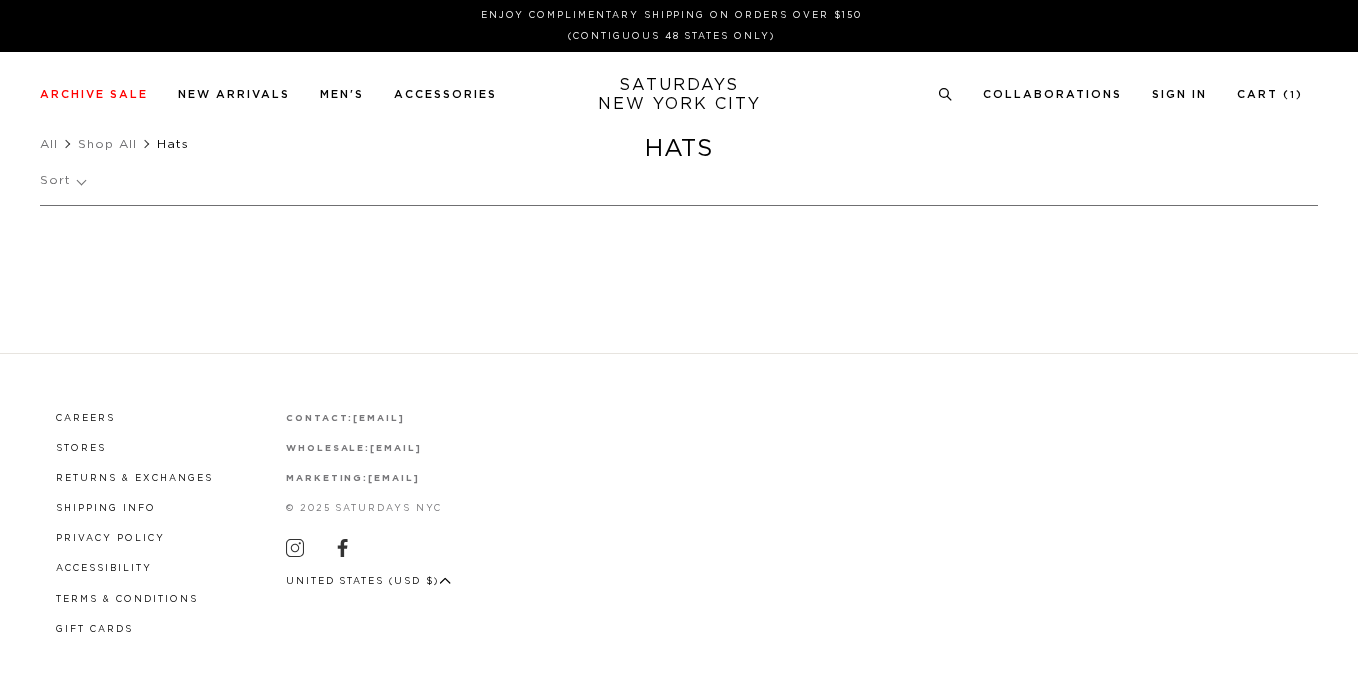 scroll, scrollTop: 0, scrollLeft: 0, axis: both 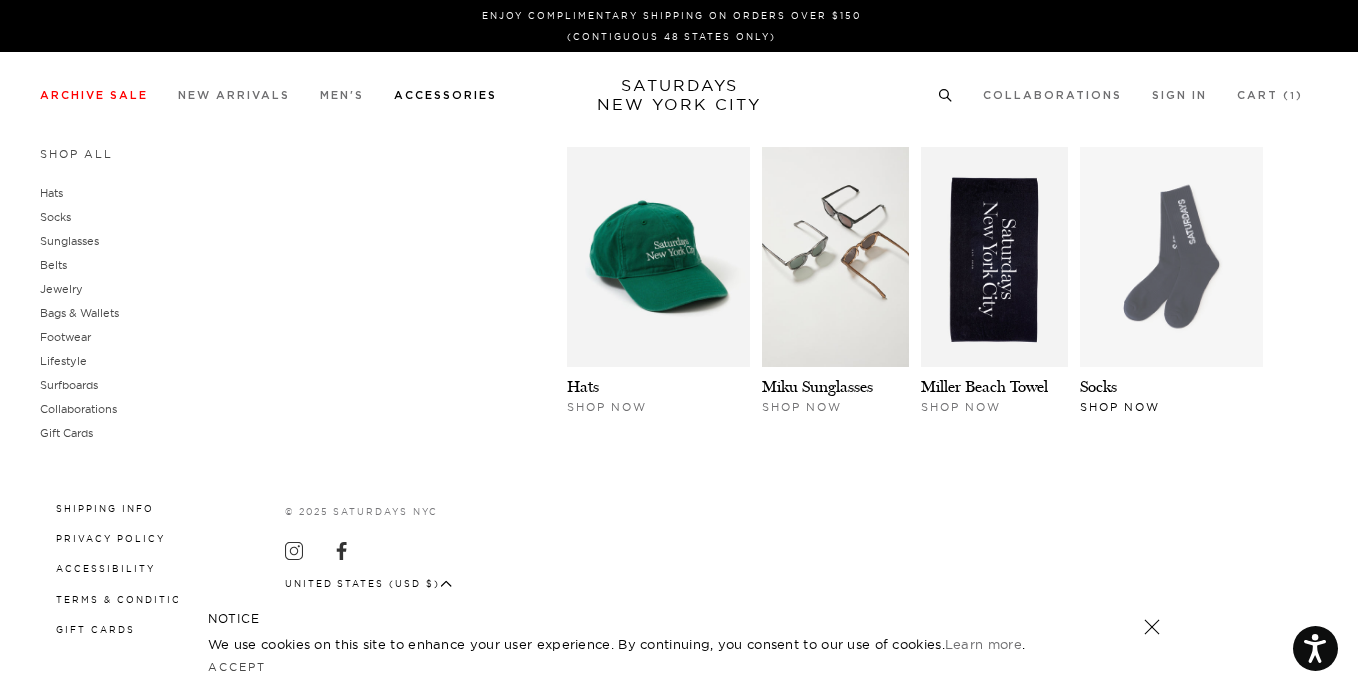 click at bounding box center [1171, 257] 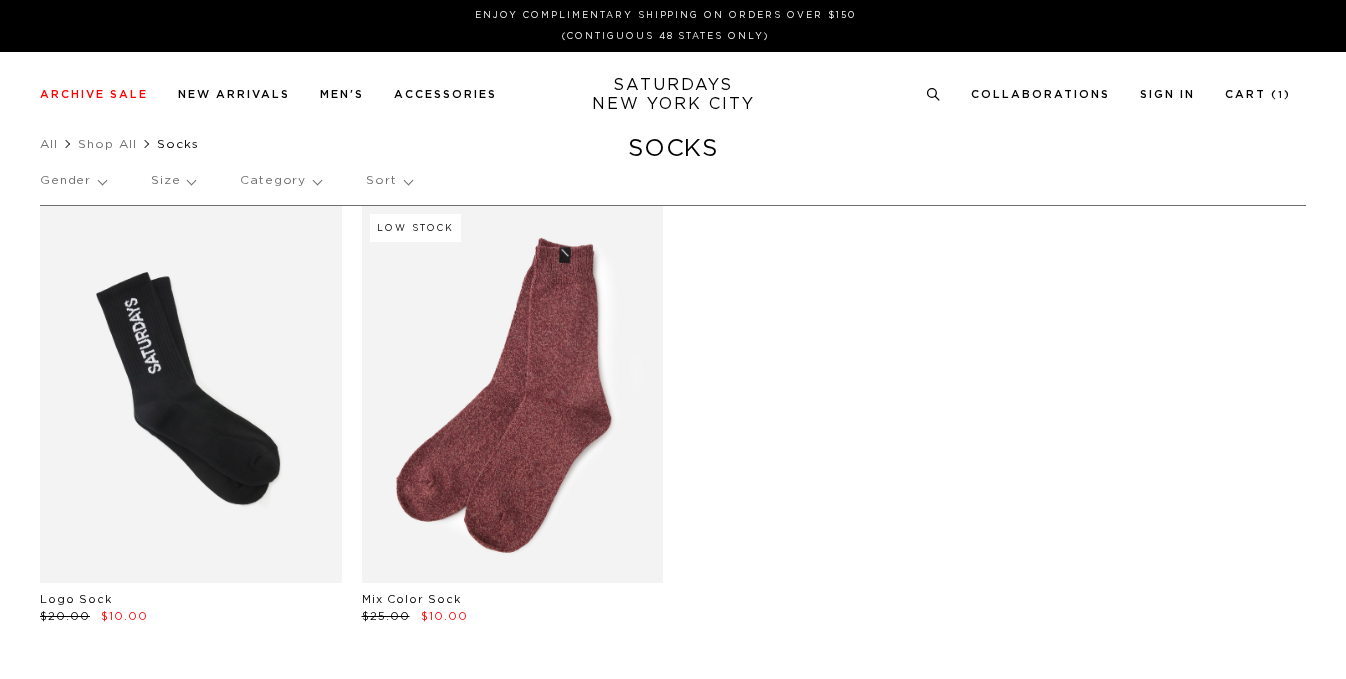 scroll, scrollTop: 0, scrollLeft: 0, axis: both 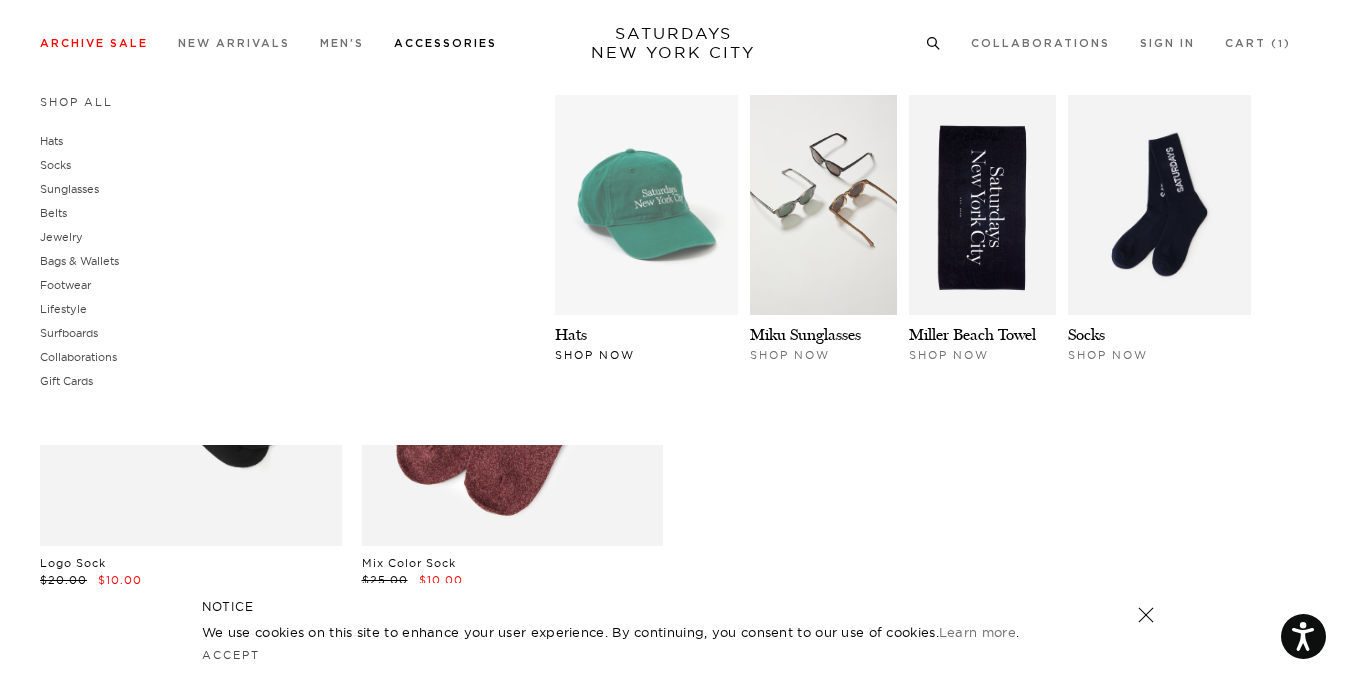 click at bounding box center [646, 205] 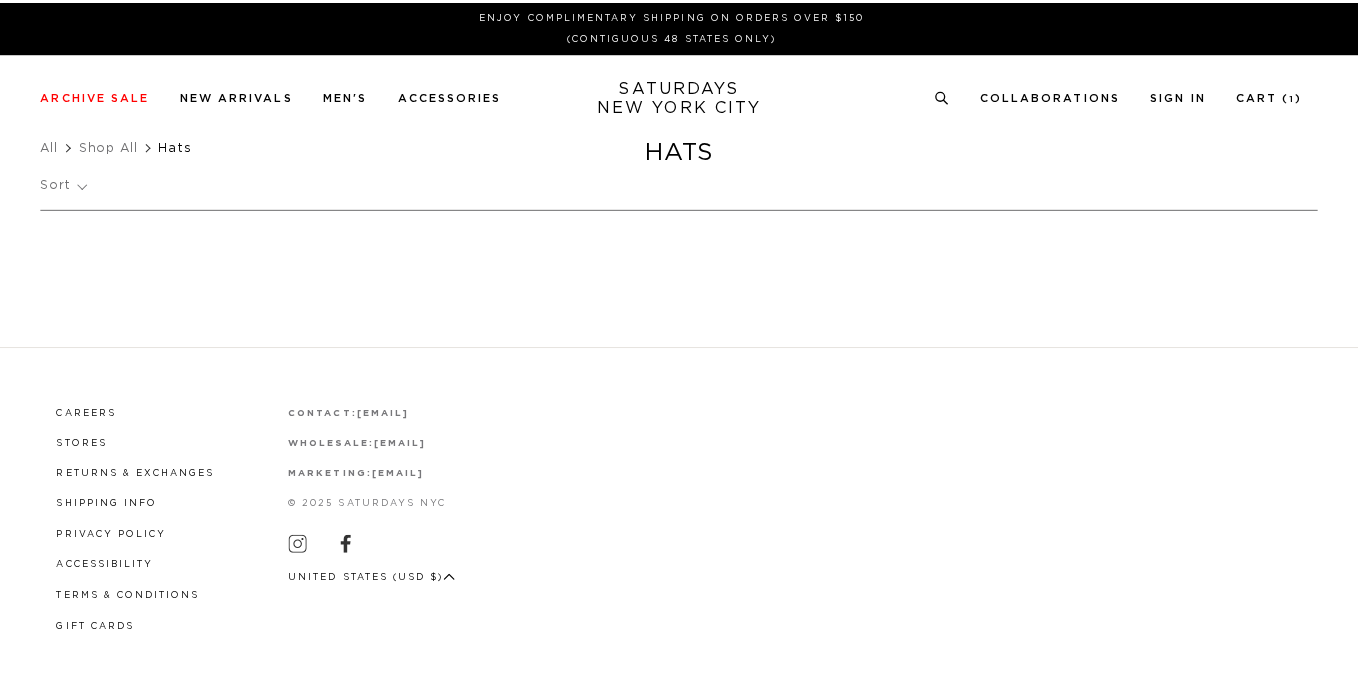 scroll, scrollTop: 0, scrollLeft: 0, axis: both 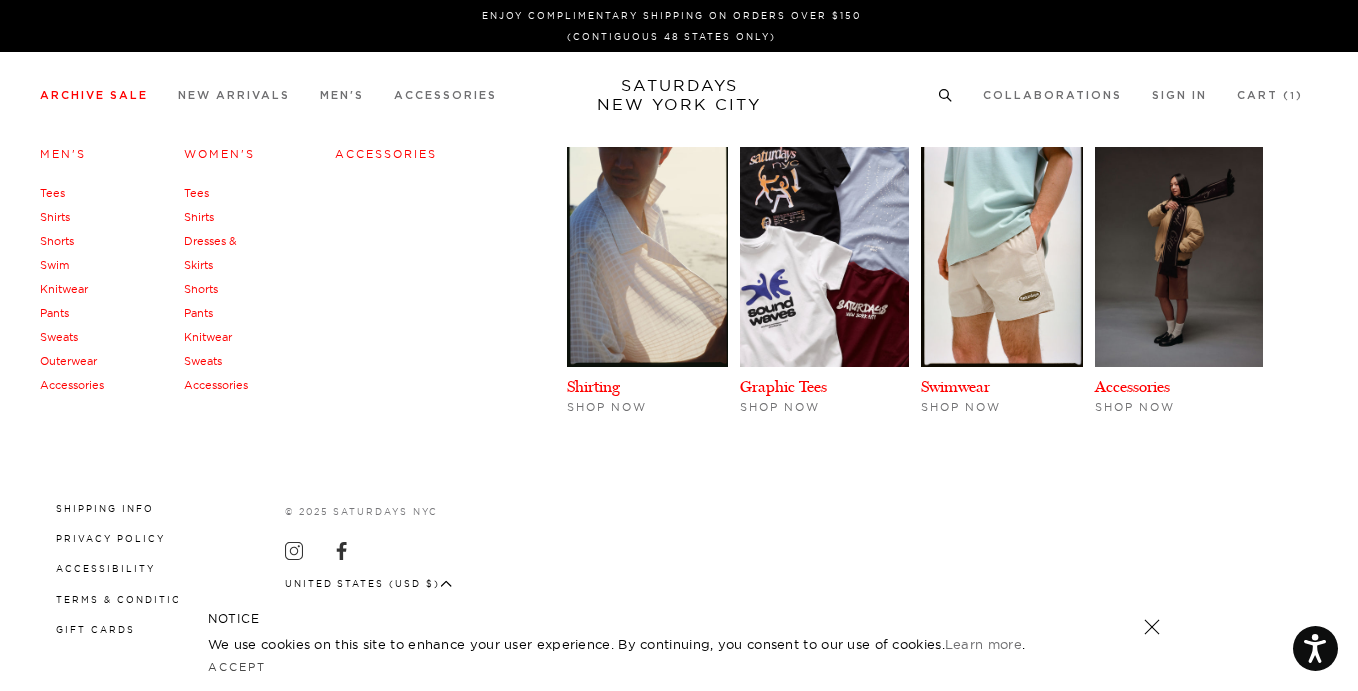 click on "Accessories" at bounding box center (216, 385) 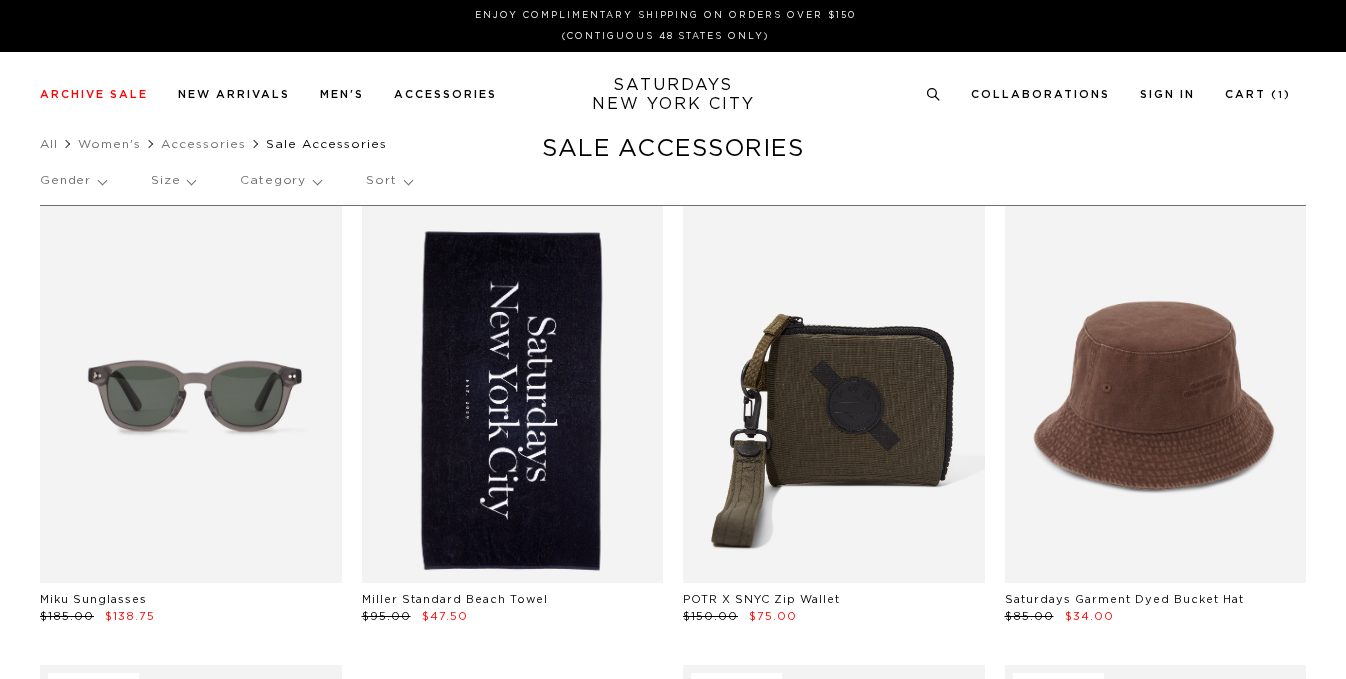 scroll, scrollTop: 0, scrollLeft: 0, axis: both 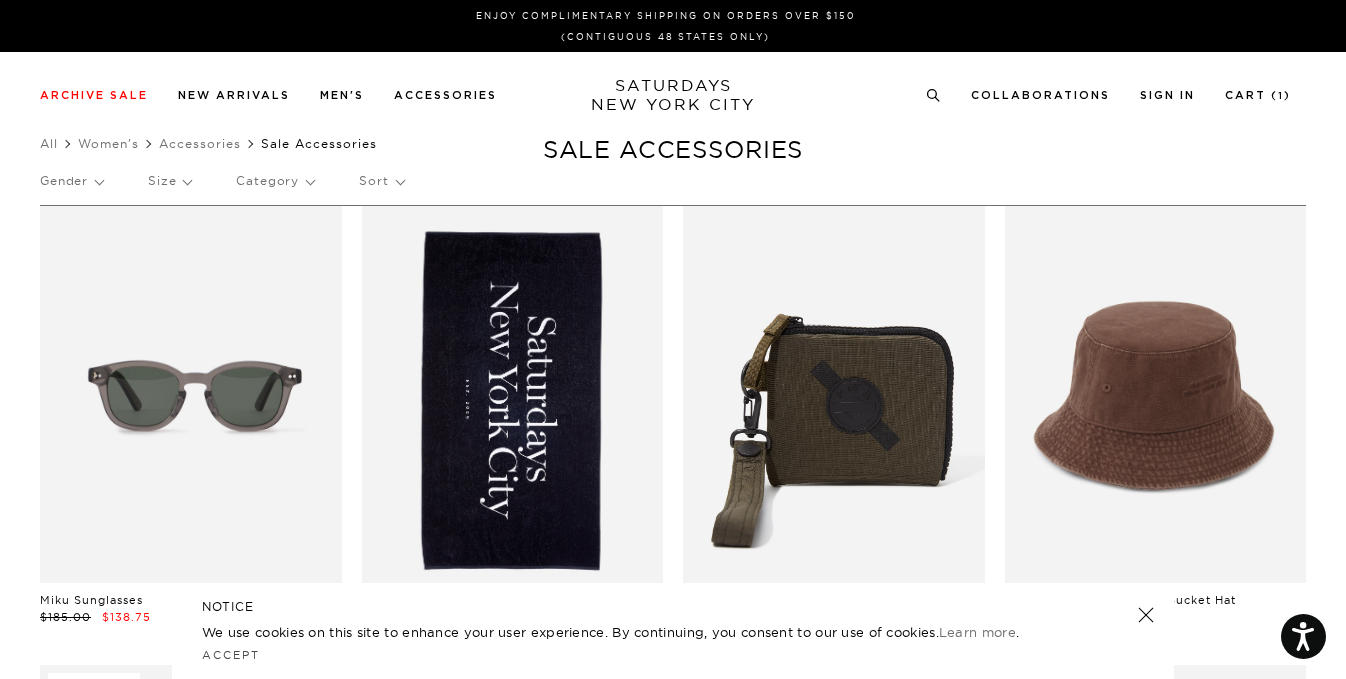 click at bounding box center [513, 394] 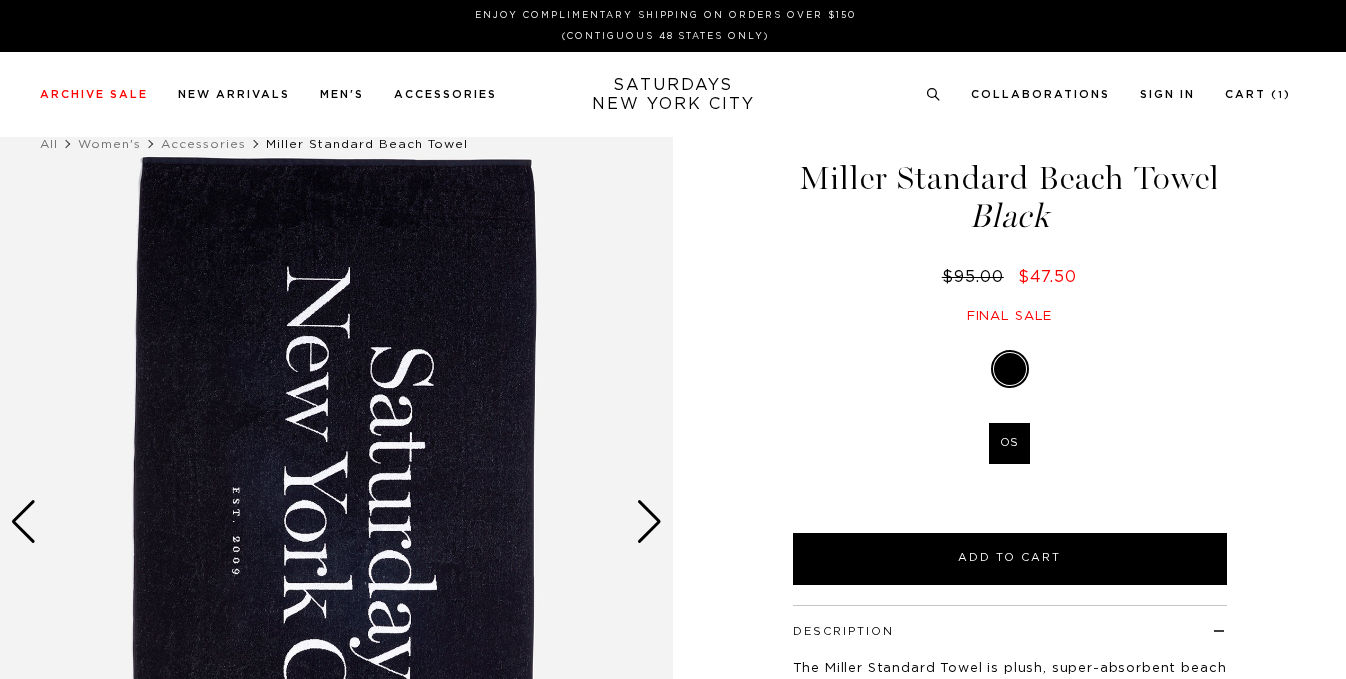 scroll, scrollTop: 0, scrollLeft: 0, axis: both 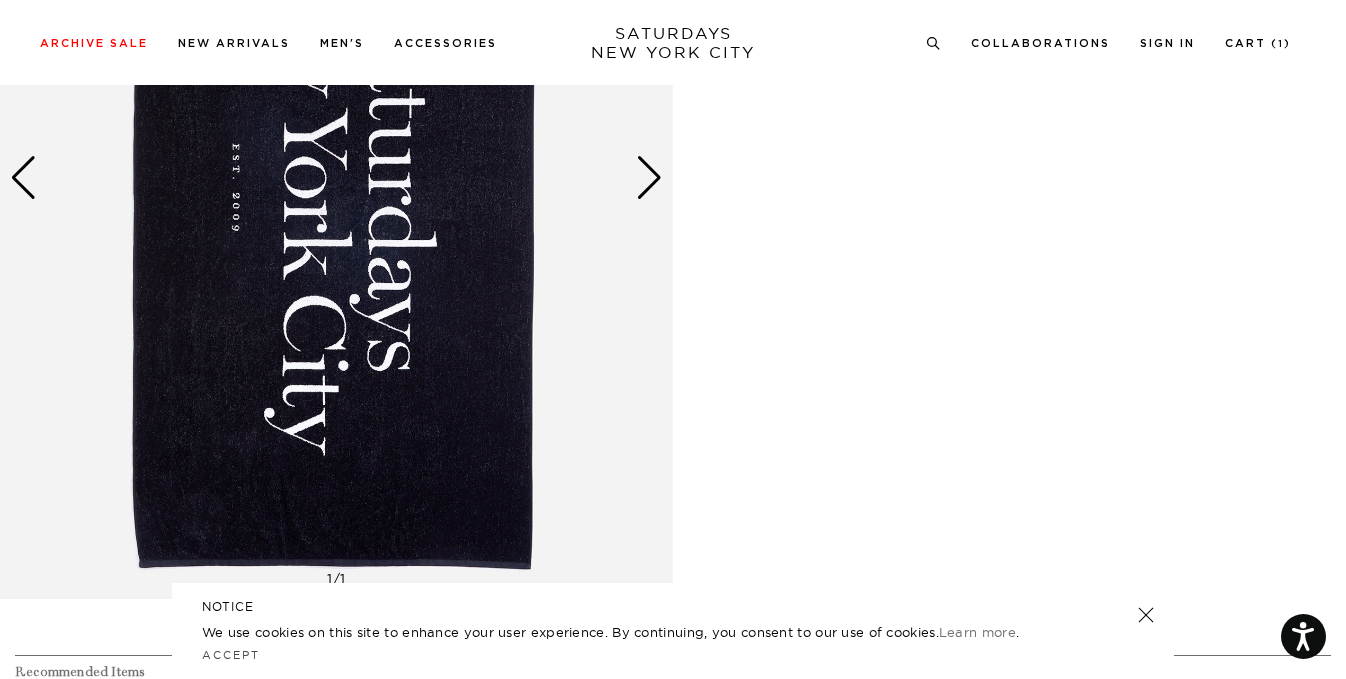 click at bounding box center [649, 178] 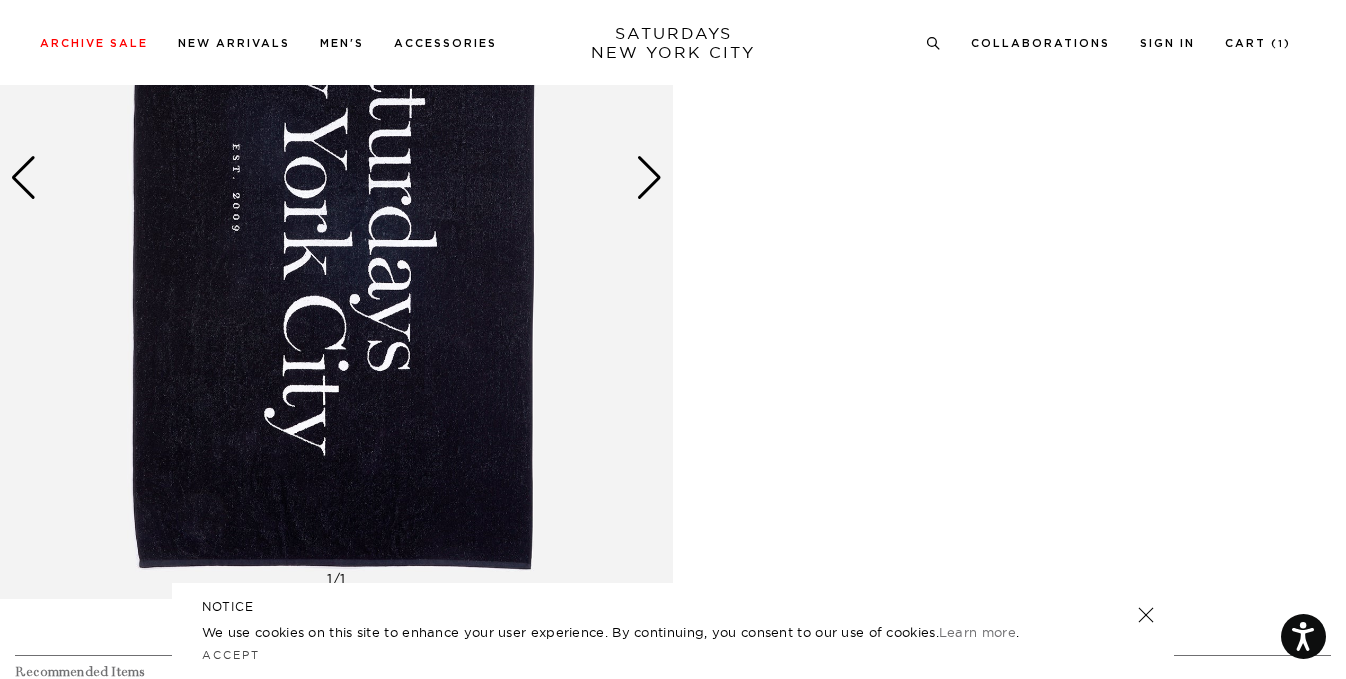 click at bounding box center (649, 178) 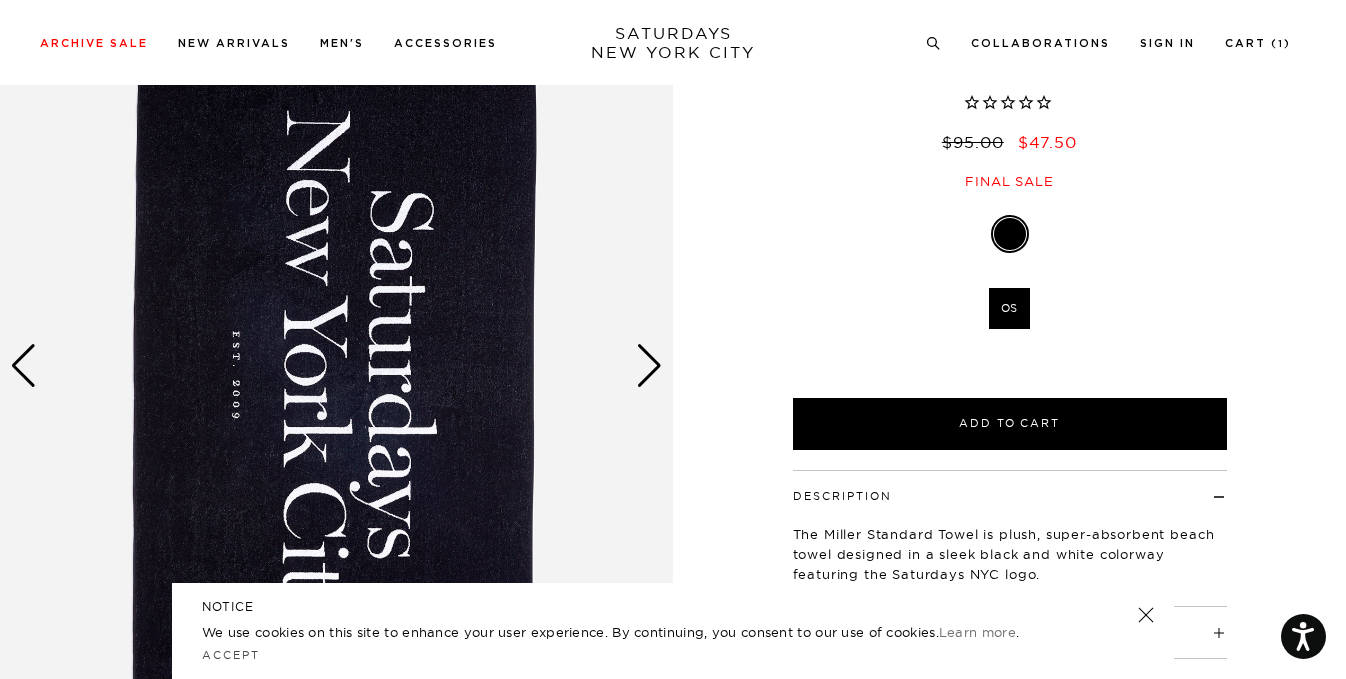 scroll, scrollTop: 0, scrollLeft: 0, axis: both 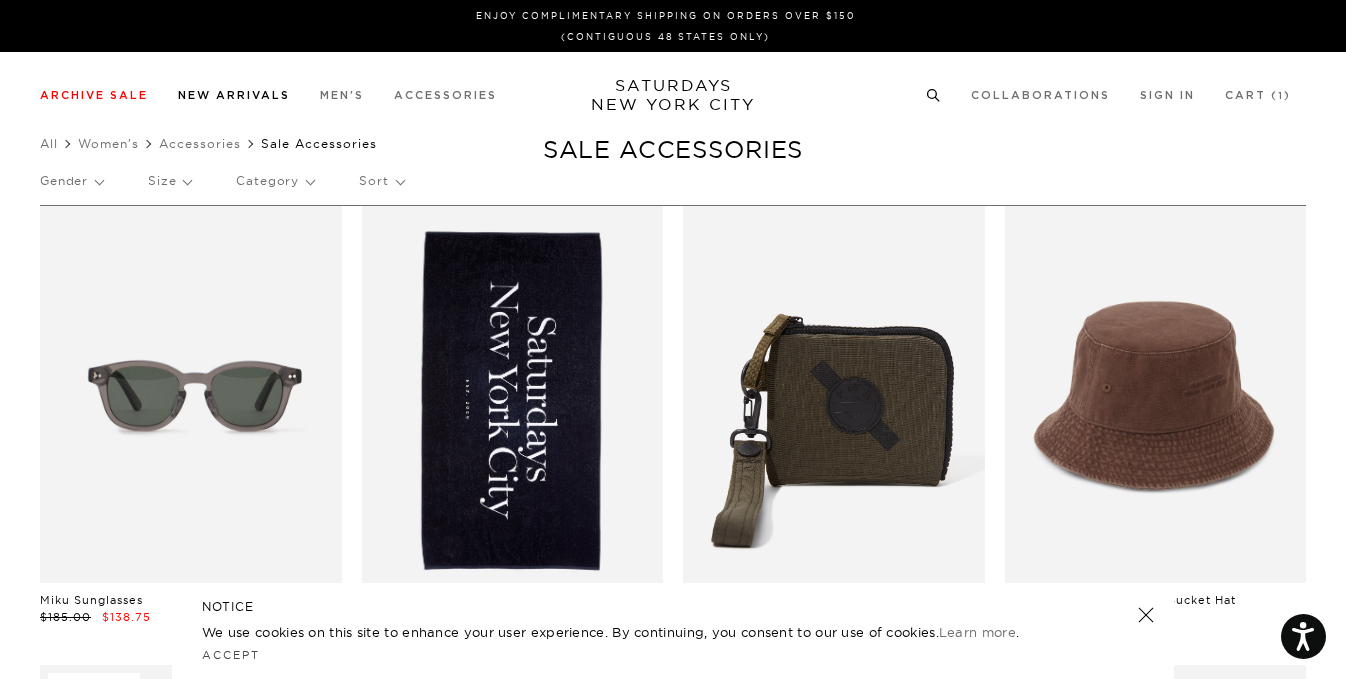 click on "New Arrivals" at bounding box center (234, 95) 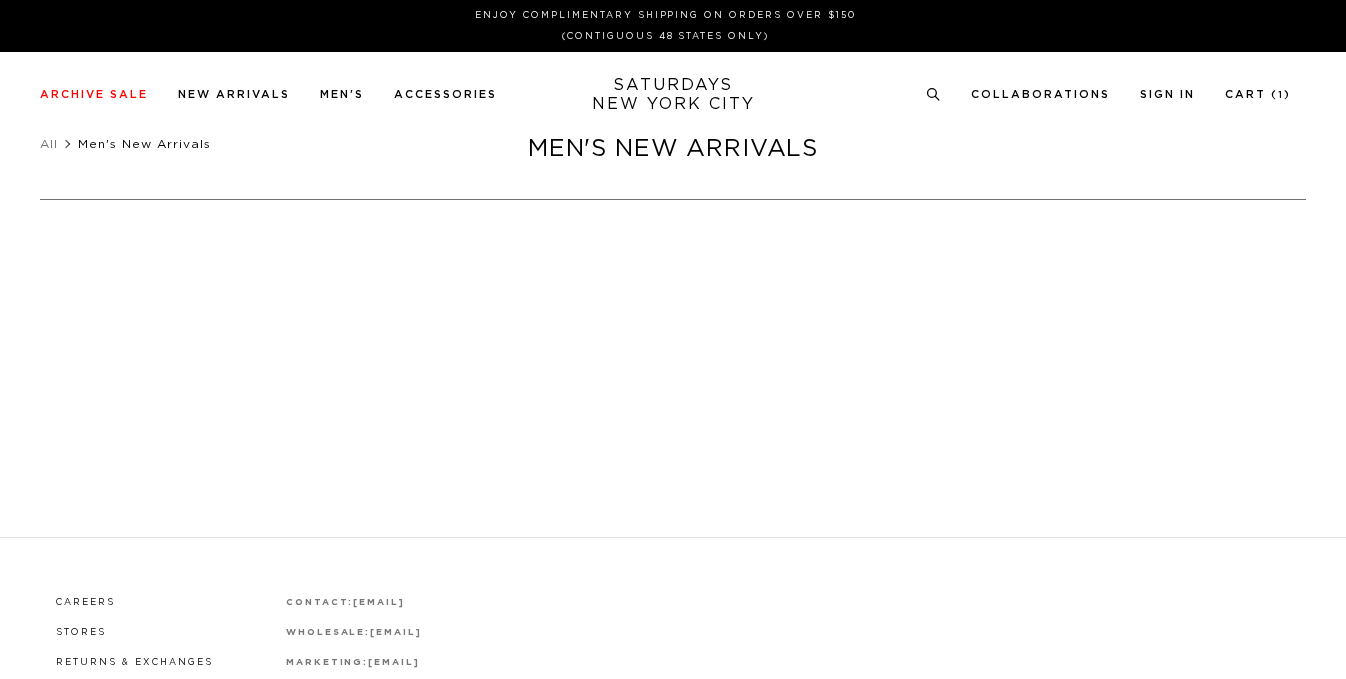 scroll, scrollTop: 0, scrollLeft: 0, axis: both 